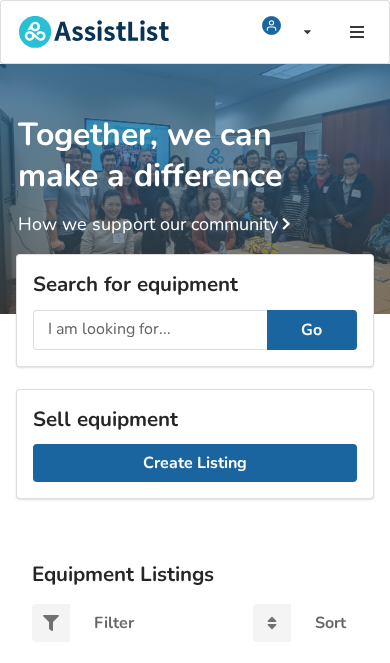 scroll, scrollTop: 0, scrollLeft: 0, axis: both 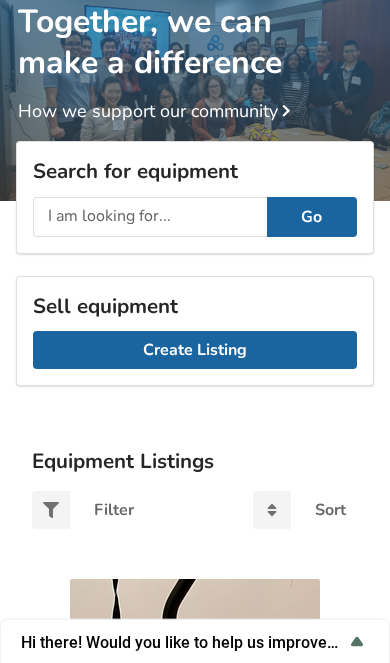 click on "Create Listing" at bounding box center (195, 350) 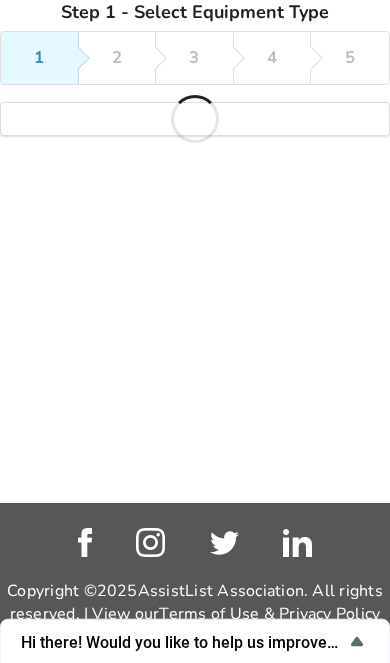scroll, scrollTop: 114, scrollLeft: 0, axis: vertical 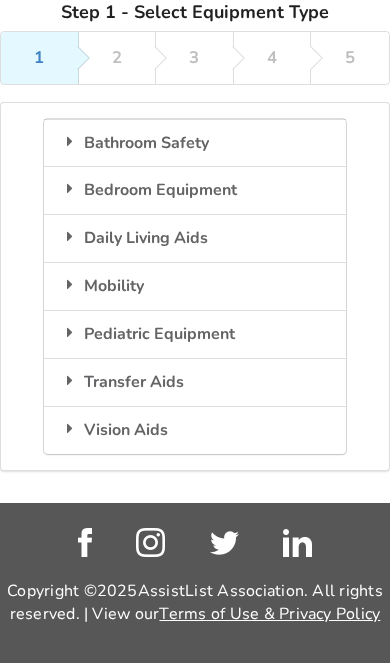 click on "Transfer Aids" at bounding box center (195, 143) 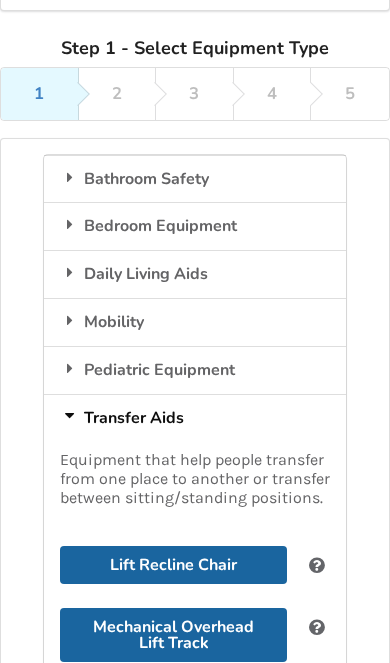 scroll, scrollTop: 55, scrollLeft: 0, axis: vertical 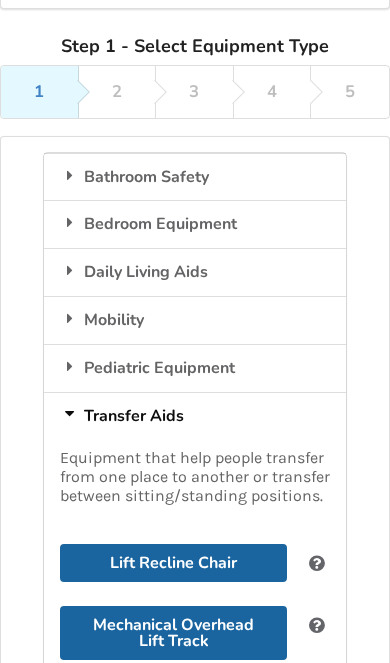 click on "Mobility" at bounding box center [195, 177] 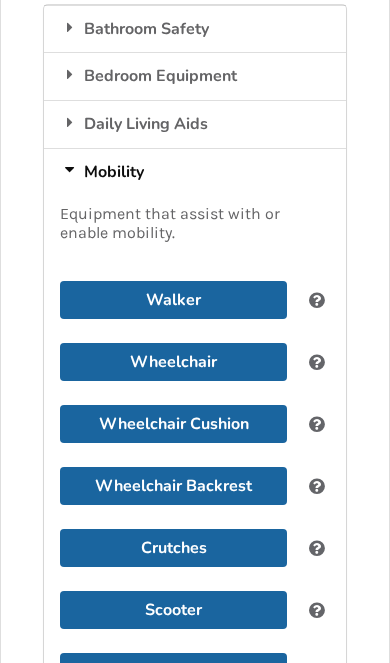 scroll, scrollTop: 206, scrollLeft: 0, axis: vertical 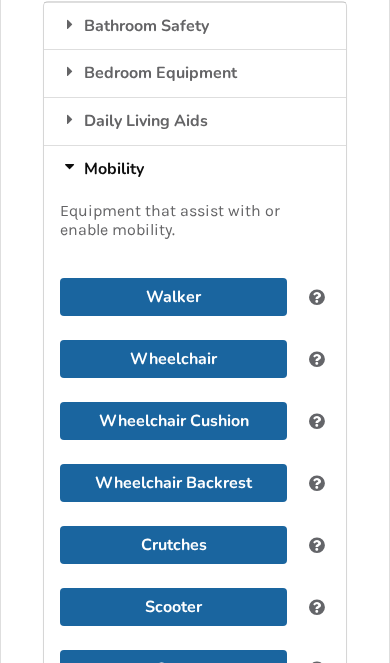 click on "Wheelchair Cushion" at bounding box center [174, 297] 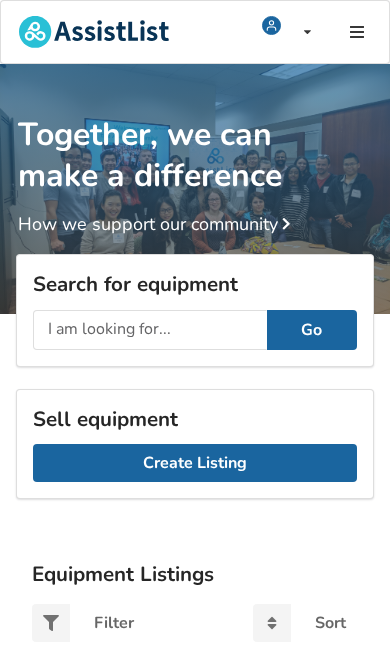 scroll, scrollTop: 114, scrollLeft: 0, axis: vertical 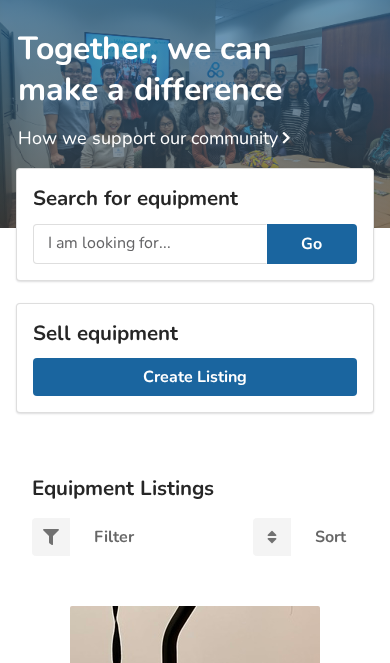 click at bounding box center (150, 244) 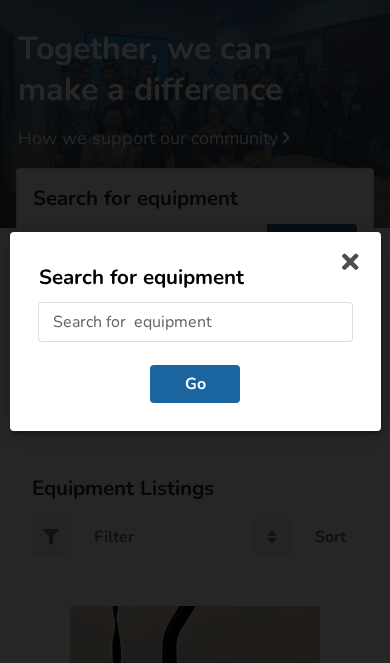 scroll, scrollTop: 0, scrollLeft: 0, axis: both 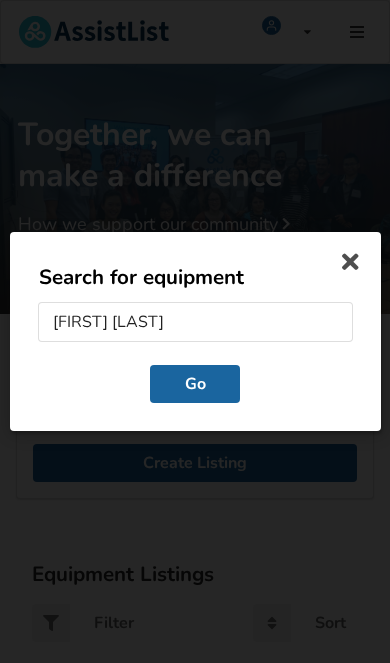 type on "Sara steady" 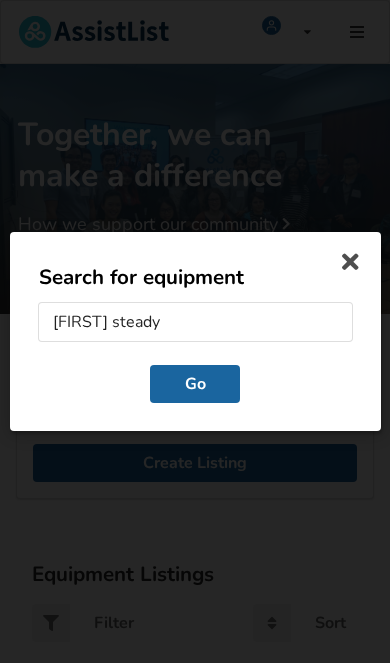 click on "Go" at bounding box center [195, 384] 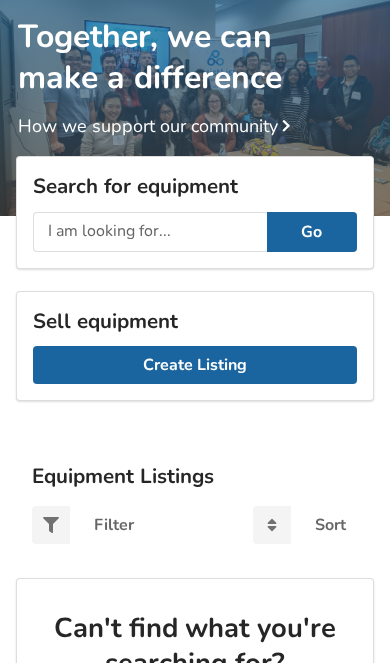 scroll, scrollTop: 49, scrollLeft: 0, axis: vertical 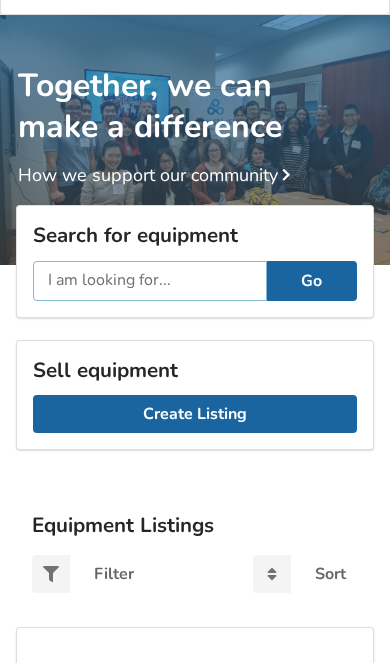 click at bounding box center [150, 281] 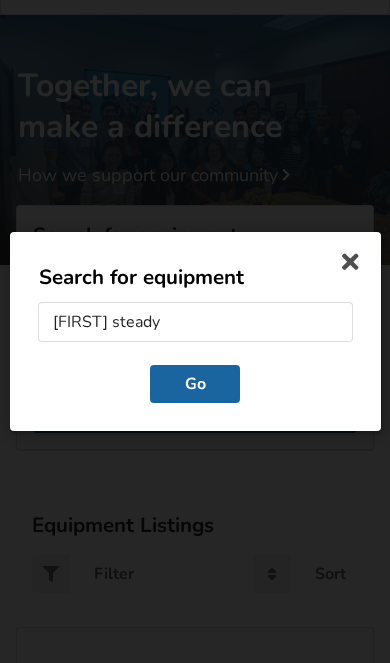 scroll, scrollTop: 0, scrollLeft: 0, axis: both 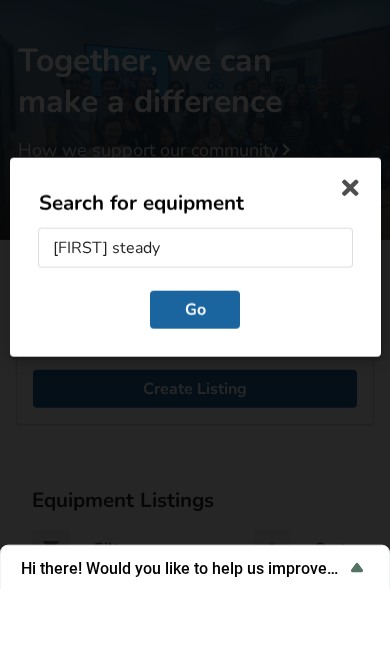 click on "Go" at bounding box center (195, 384) 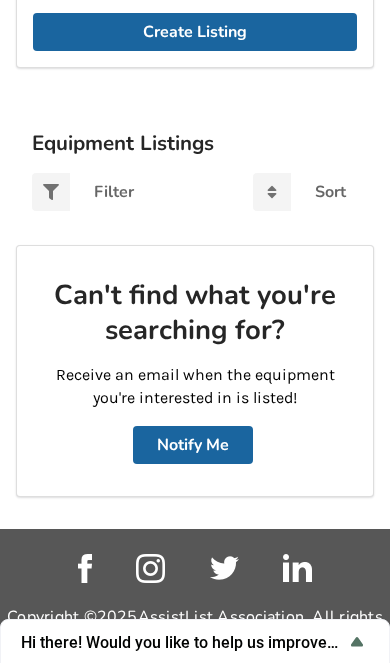 scroll, scrollTop: 457, scrollLeft: 0, axis: vertical 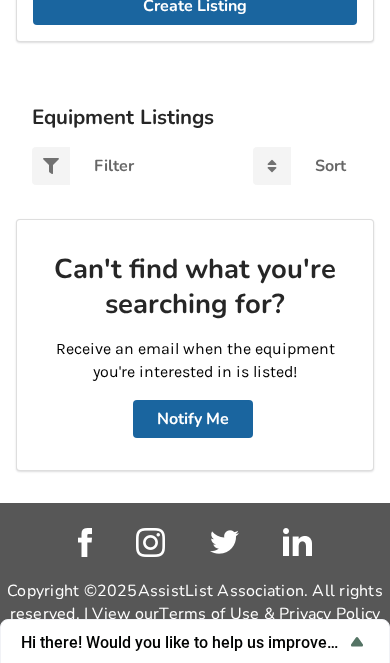 click on "Hi there! Would you like to help us improve AssistList?" at bounding box center (183, 642) 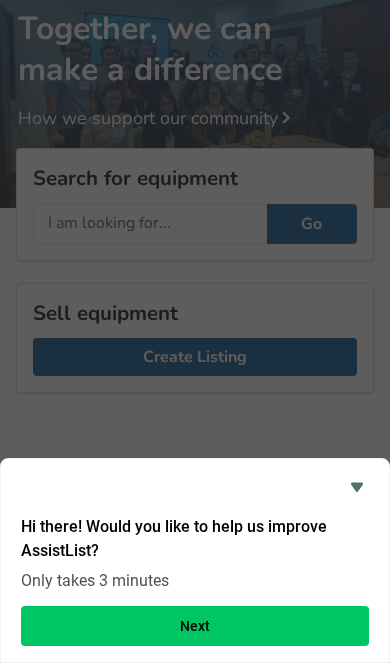 scroll, scrollTop: 0, scrollLeft: 0, axis: both 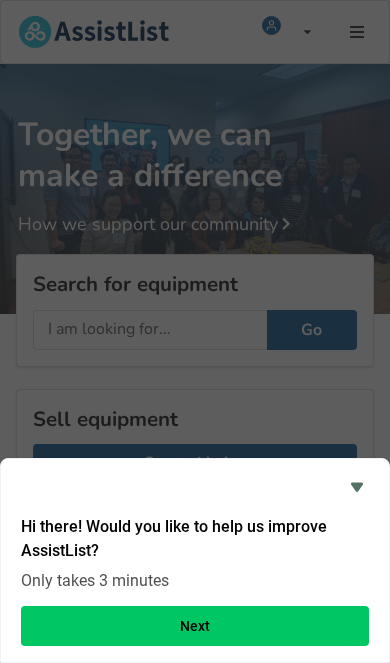 click at bounding box center [357, 487] 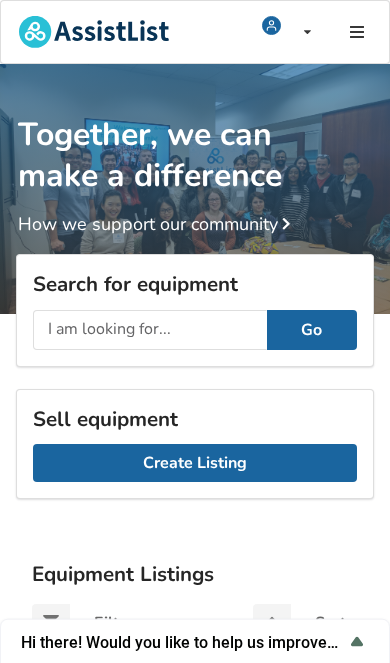 scroll, scrollTop: 0, scrollLeft: 0, axis: both 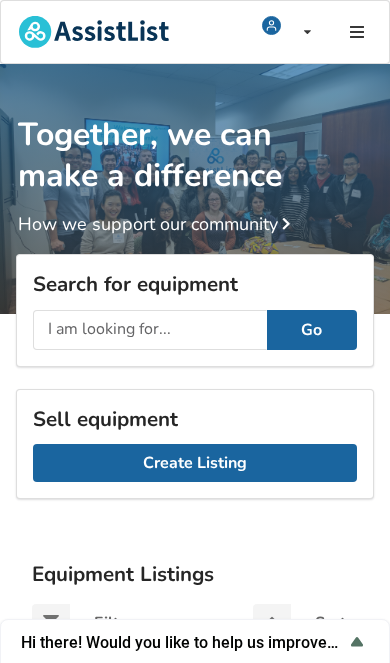 click at bounding box center (356, 32) 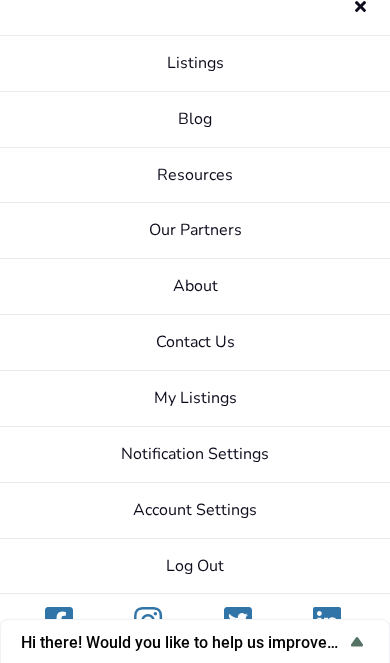 scroll, scrollTop: 20, scrollLeft: 0, axis: vertical 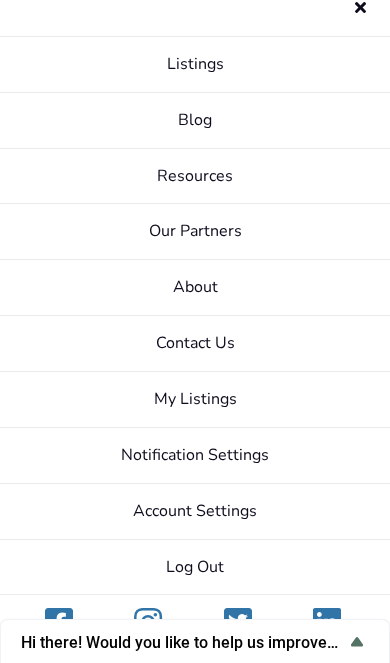 click on "Contact Us" at bounding box center (195, 344) 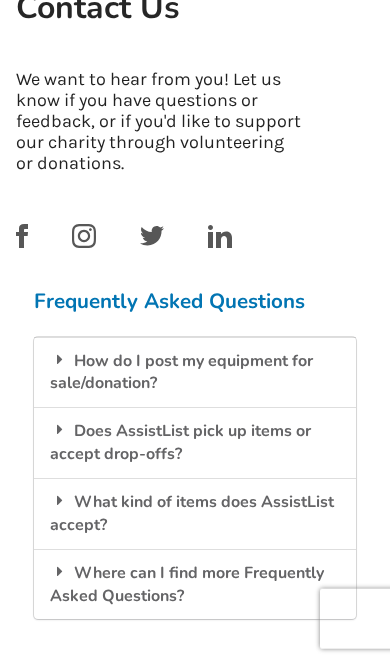 scroll, scrollTop: 493, scrollLeft: 0, axis: vertical 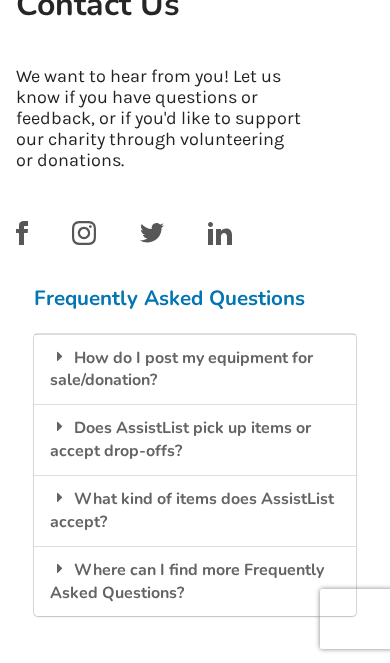 click on "How do I post my equipment for sale/donation?" at bounding box center (195, 369) 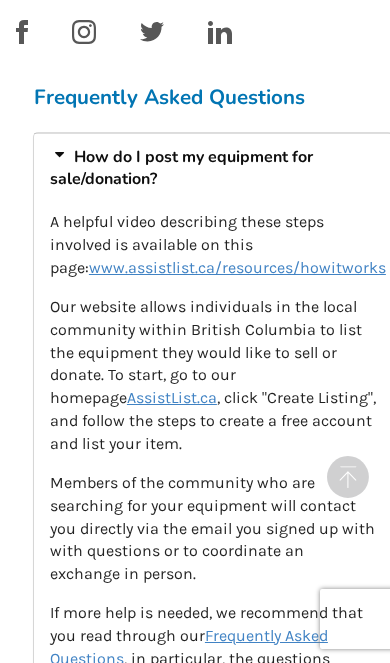 scroll, scrollTop: 695, scrollLeft: 0, axis: vertical 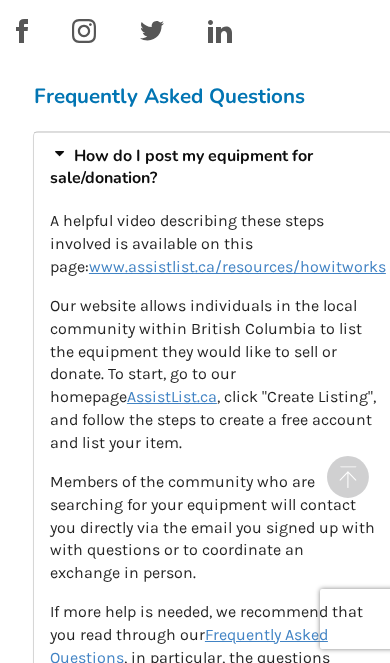 click on "AssistList.ca" at bounding box center (172, 396) 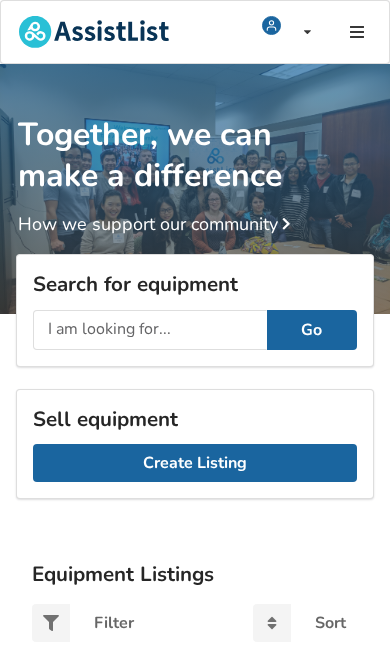scroll, scrollTop: 20, scrollLeft: 0, axis: vertical 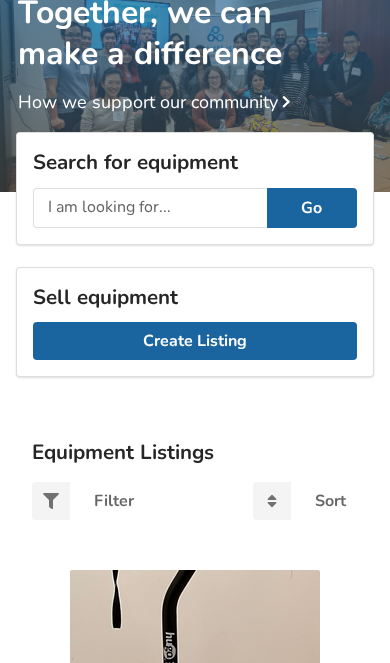 click on "Create Listing" at bounding box center (195, 341) 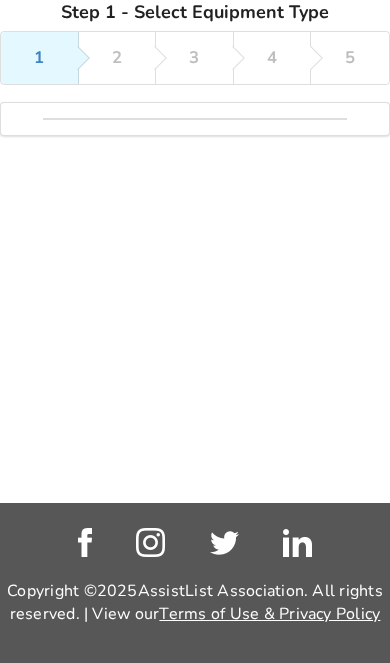 scroll, scrollTop: 114, scrollLeft: 0, axis: vertical 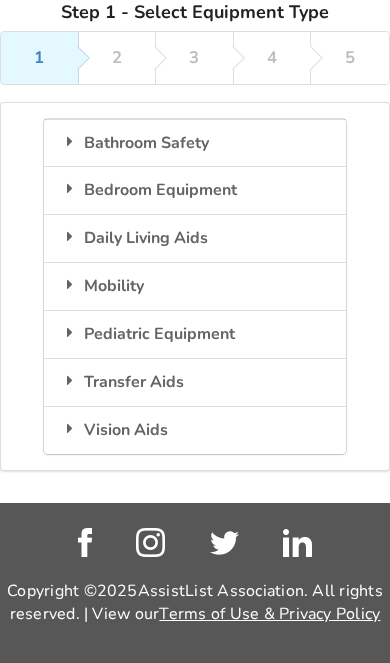 click on "Daily Living Aids" at bounding box center [195, 143] 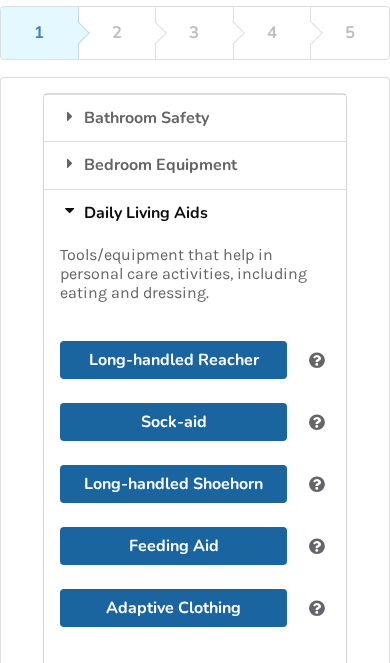click on "Bathroom Safety" at bounding box center (195, 118) 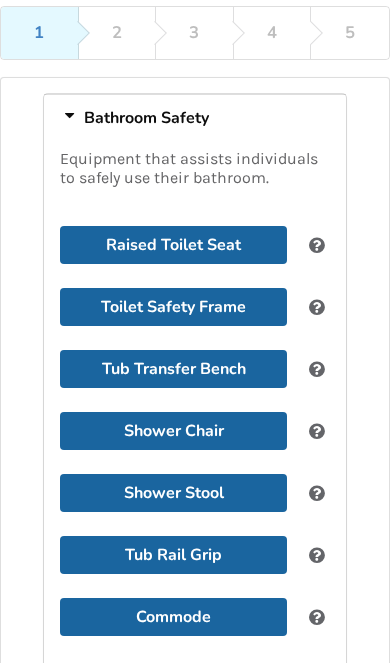 click at bounding box center (70, 116) 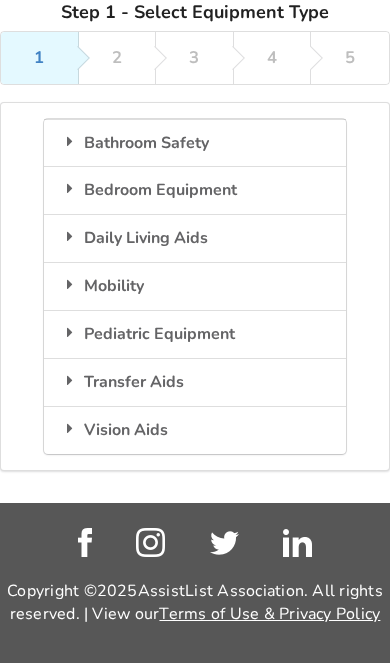 click on "Mobility" at bounding box center [195, 143] 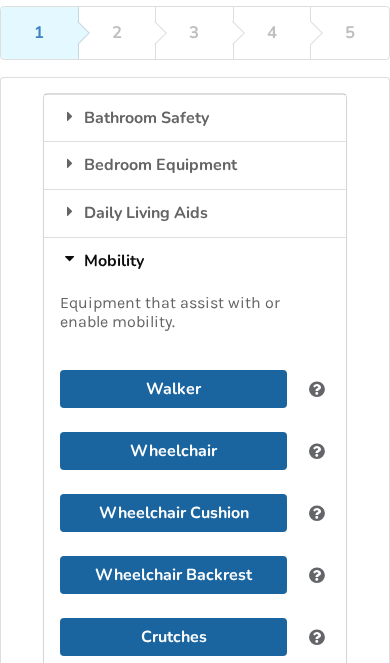 click on "Daily Living Aids" at bounding box center (195, 118) 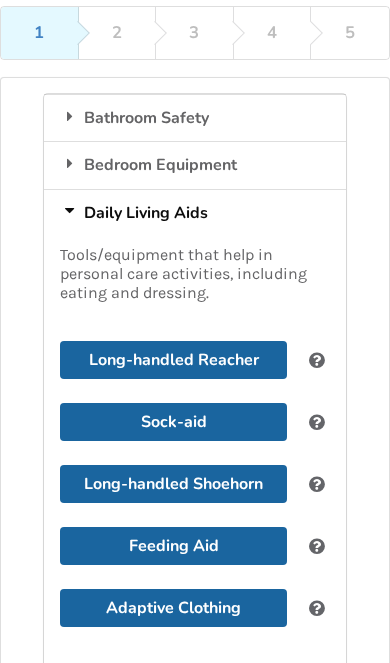 click on "Daily Living Aids" at bounding box center [195, 213] 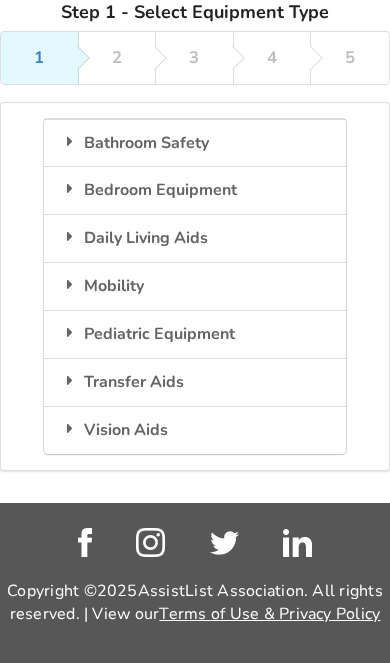 click on "Daily Living Aids" at bounding box center (195, 143) 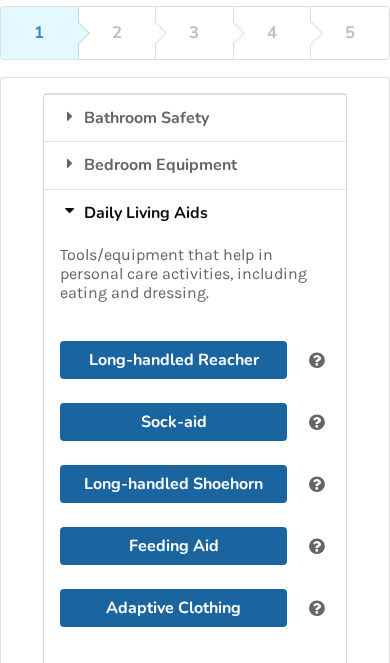 click on "Daily Living Aids" at bounding box center [195, 213] 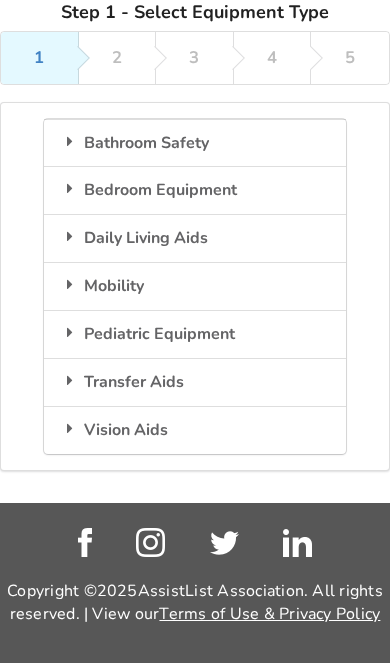 click on "Vision Aids" at bounding box center (195, 143) 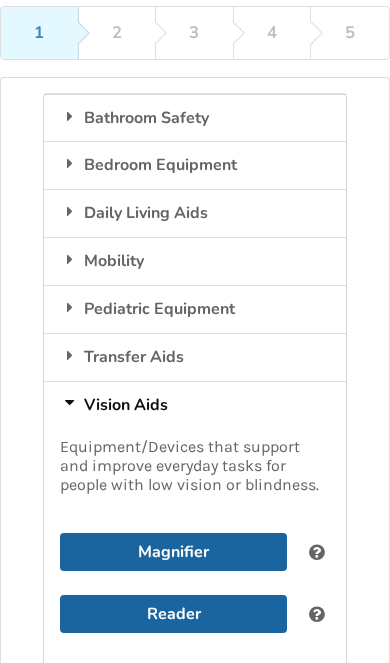 click on "Transfer Aids" at bounding box center (195, 118) 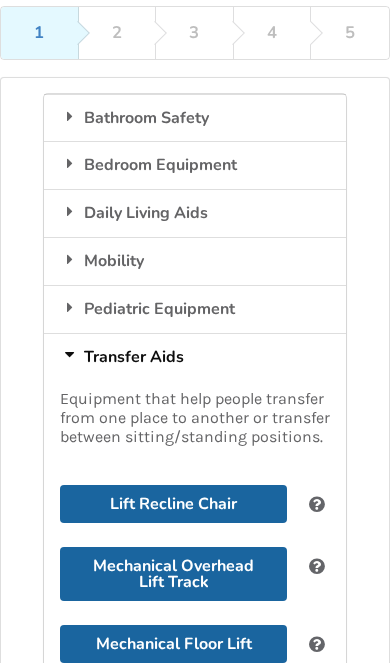 click on "Mechanical Floor Lift" at bounding box center (174, 504) 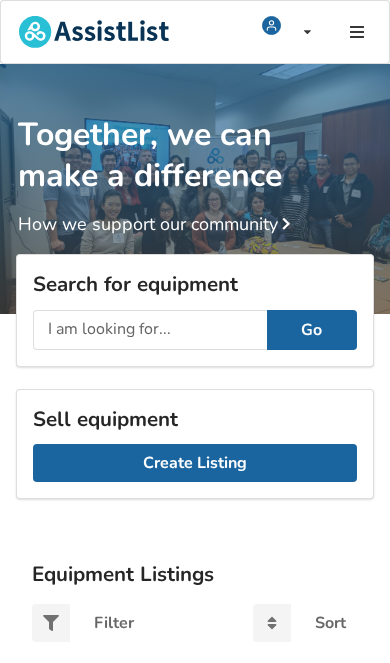 scroll, scrollTop: 122, scrollLeft: 0, axis: vertical 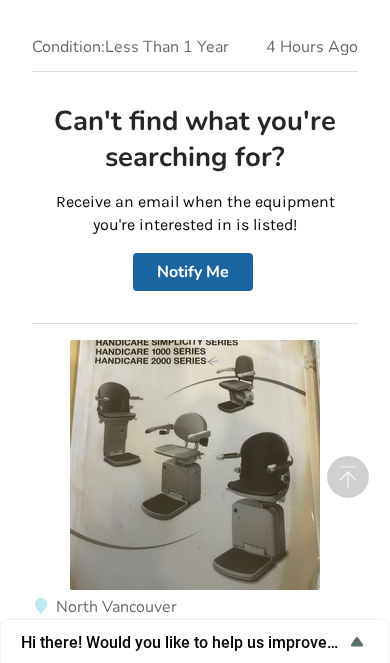click on "Notify Me" at bounding box center (193, 272) 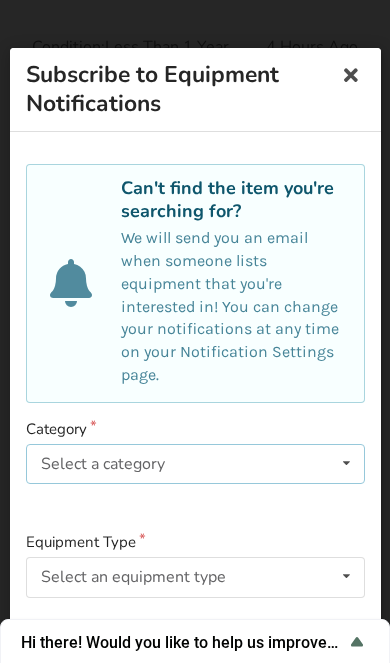 click at bounding box center [346, 463] 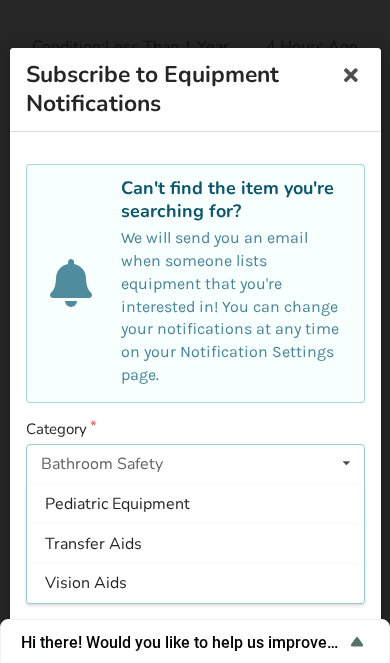 scroll, scrollTop: 159, scrollLeft: 0, axis: vertical 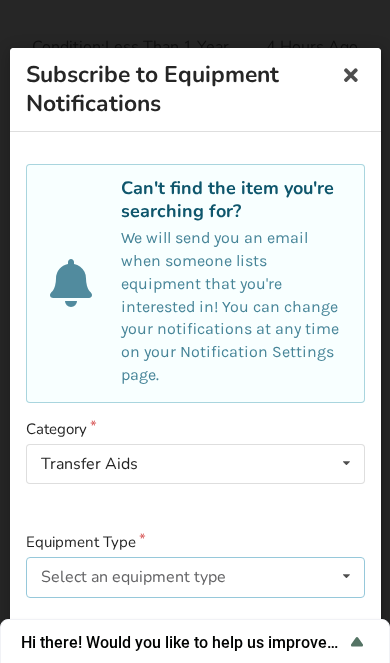 click on "Select an equipment type" at bounding box center (133, 577) 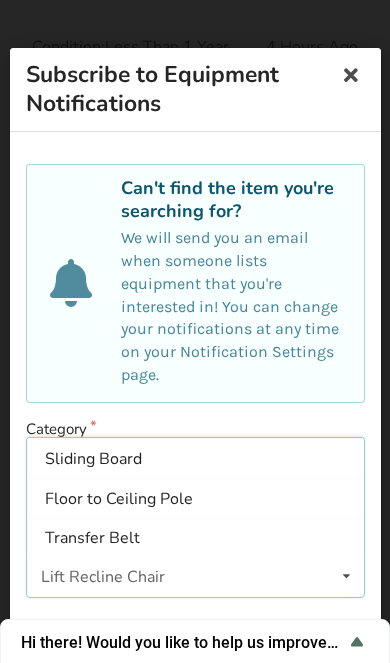 scroll, scrollTop: 159, scrollLeft: 0, axis: vertical 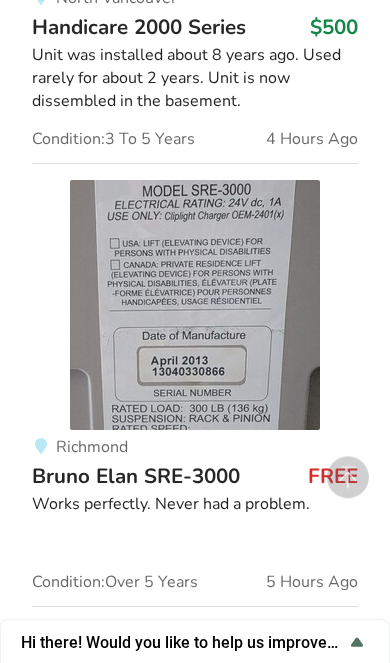 click at bounding box center (357, 642) 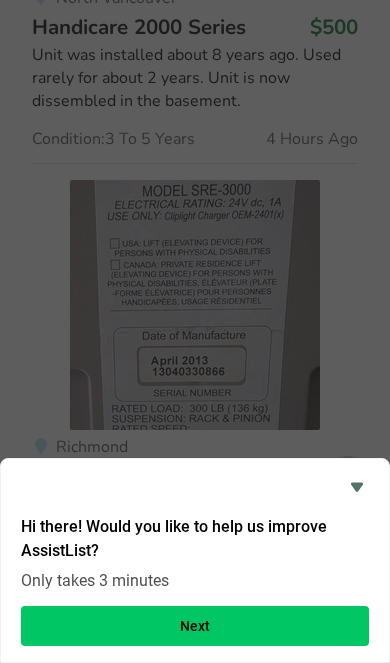 click on "Next" at bounding box center (195, 626) 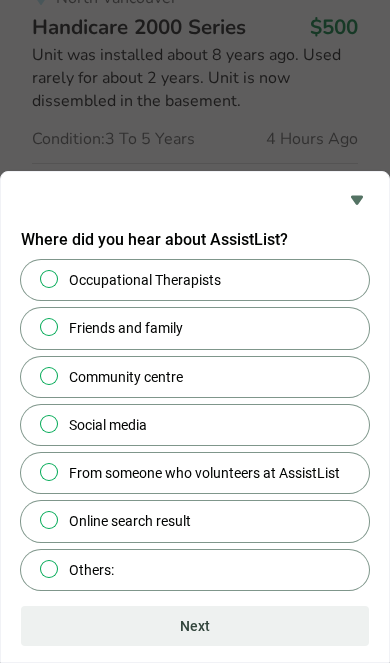 click on "Occupational Therapists" at bounding box center [195, 280] 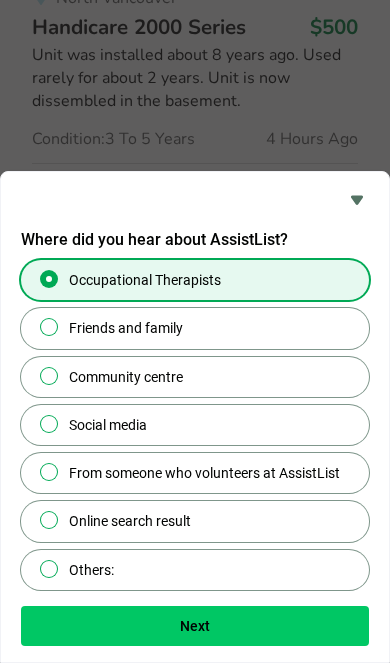 click on "Next" at bounding box center (195, 626) 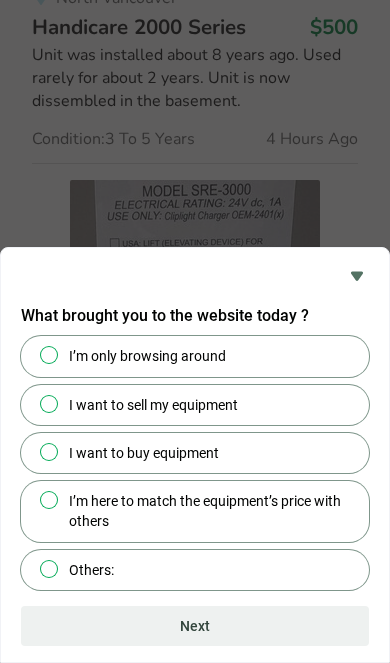 click on "I want to sell my equipment" at bounding box center [49, 355] 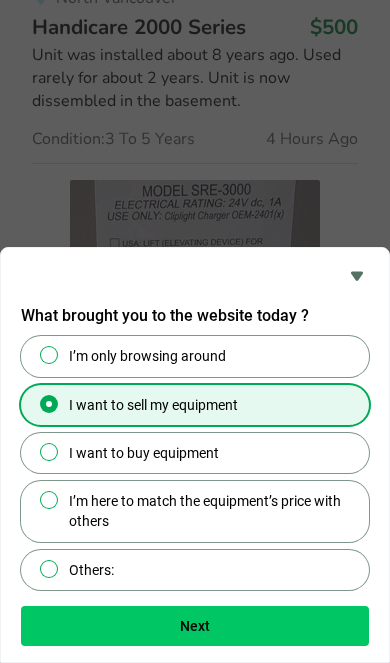 click on "Next" at bounding box center (195, 626) 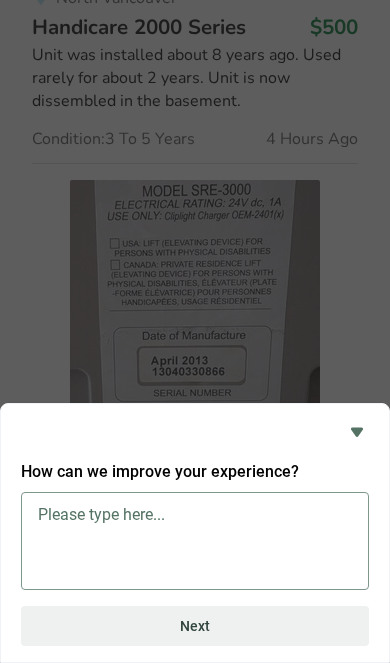 click at bounding box center [195, 541] 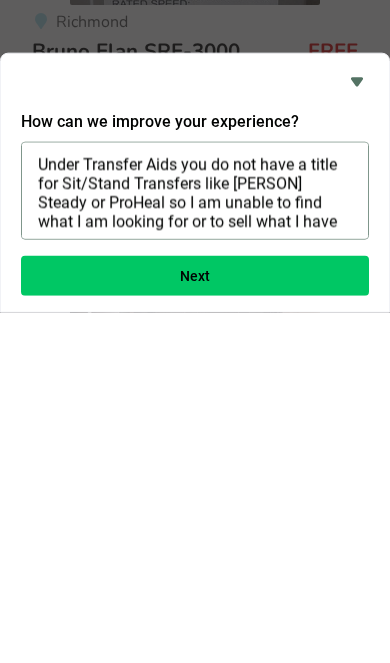 type on "Under Transfer Aids you do not have a title for Sit/Stand Transfers like Sara Steady or ProHeal so I am unable to find what I am looking for or to sell what I have." 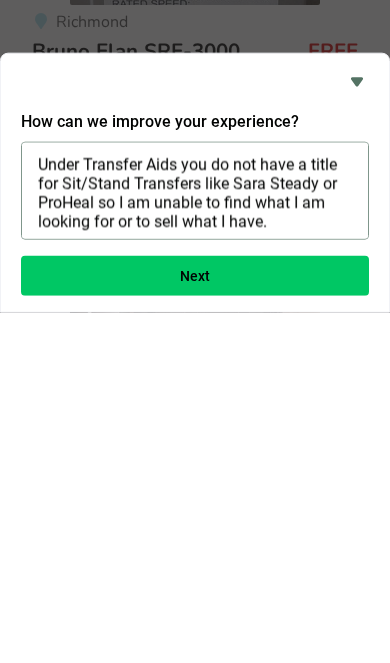 click on "Next" at bounding box center (195, 626) 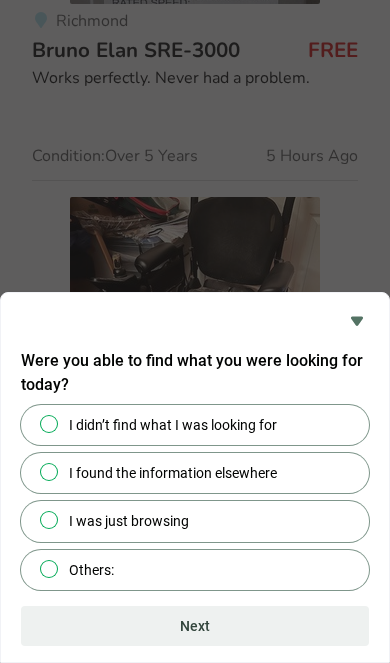 click on "I didn’t find what I was looking for" at bounding box center [49, 423] 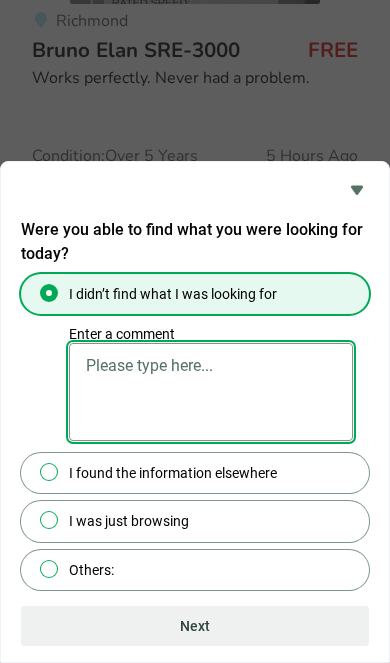click on "Enter a comment" at bounding box center (211, 392) 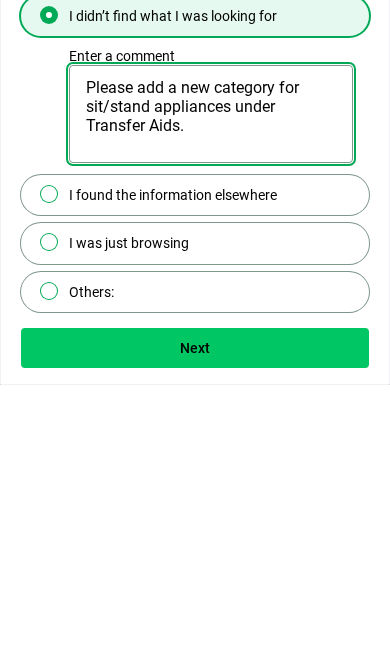 type on "Please add a new category for sit/stand appliances under Transfer Aids." 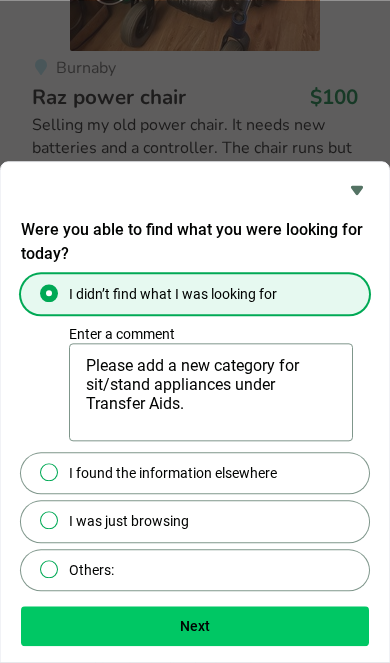 scroll, scrollTop: 3136, scrollLeft: 0, axis: vertical 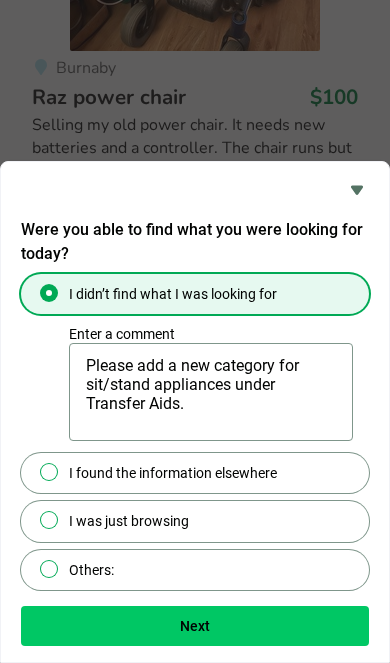 click on "Next" at bounding box center (195, 626) 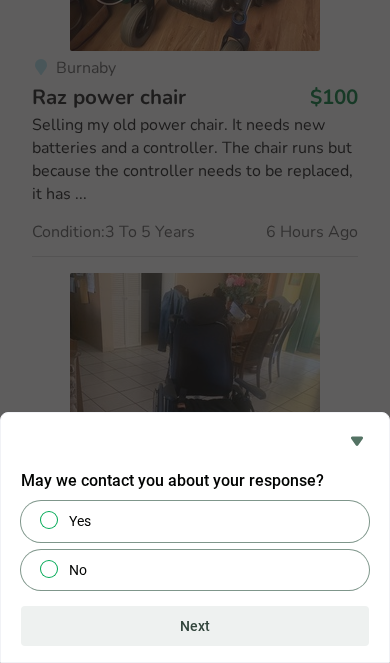 click at bounding box center (49, 520) 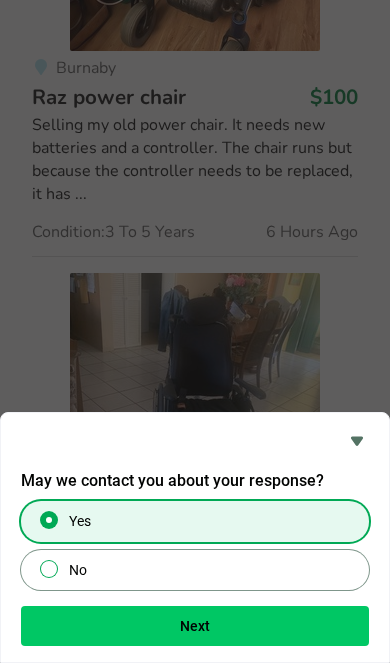 click on "Next" at bounding box center [195, 626] 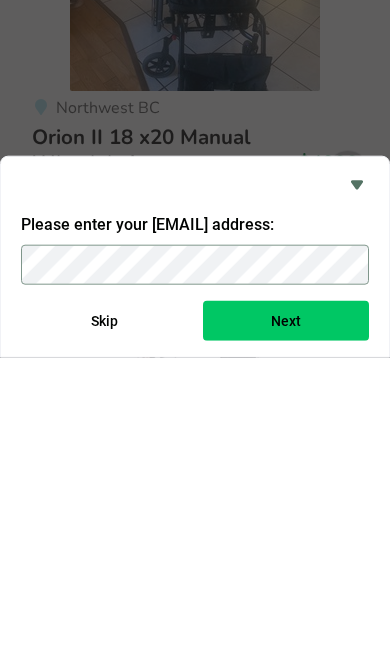 scroll, scrollTop: 3568, scrollLeft: 0, axis: vertical 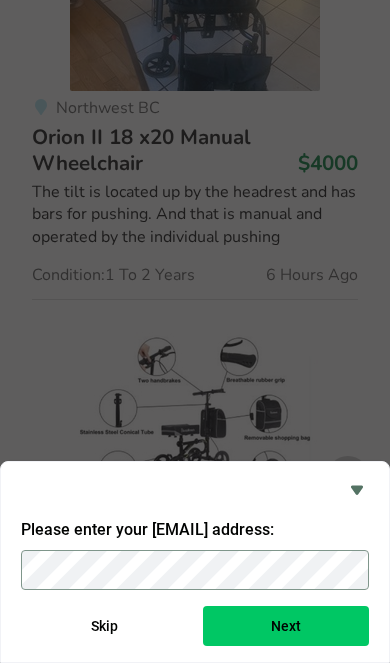 click on "Next" at bounding box center (286, 626) 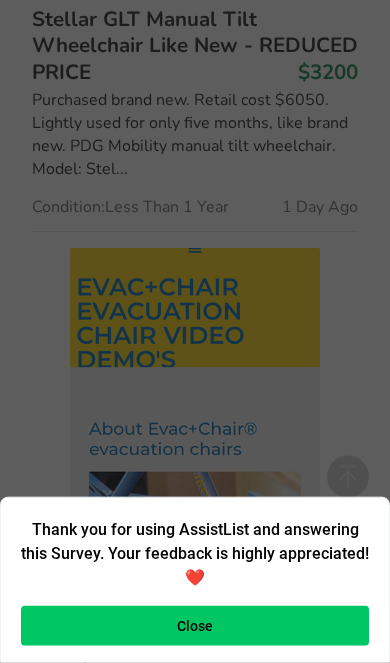 scroll, scrollTop: 9944, scrollLeft: 0, axis: vertical 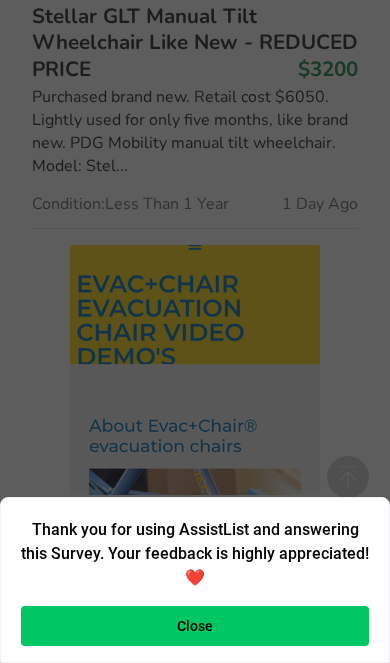 click on "Close" at bounding box center [195, 626] 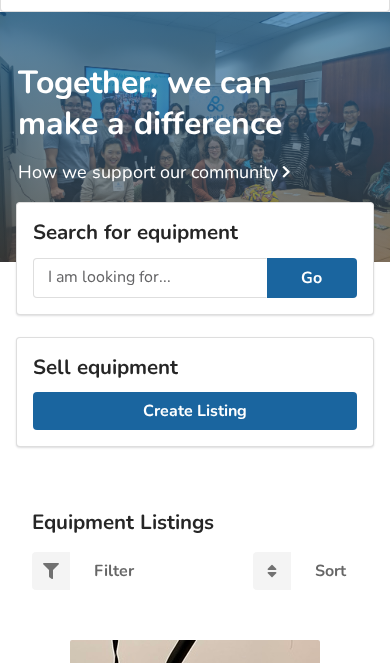 scroll, scrollTop: 0, scrollLeft: 0, axis: both 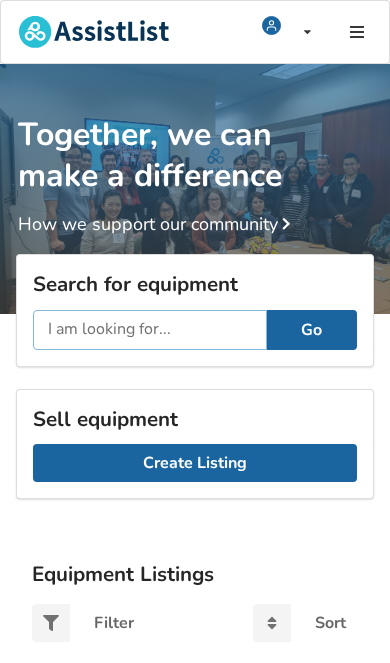 click at bounding box center [150, 330] 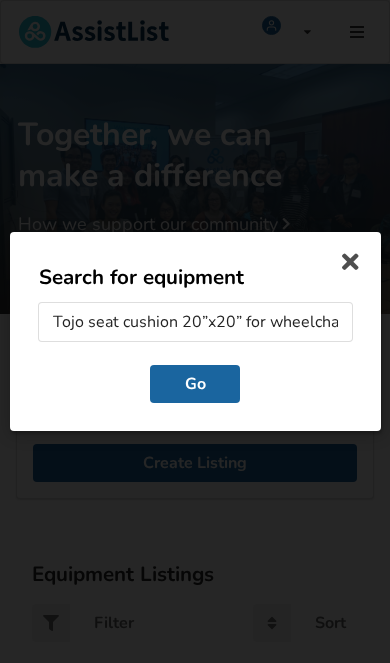 type on "Tojo seat cushion 20”x20” for wheelchair" 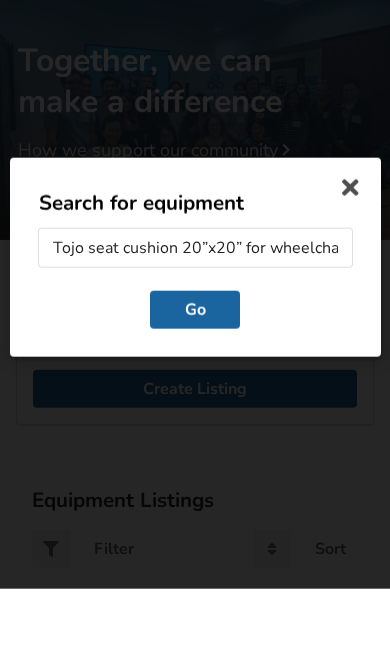 click on "Go" at bounding box center (195, 384) 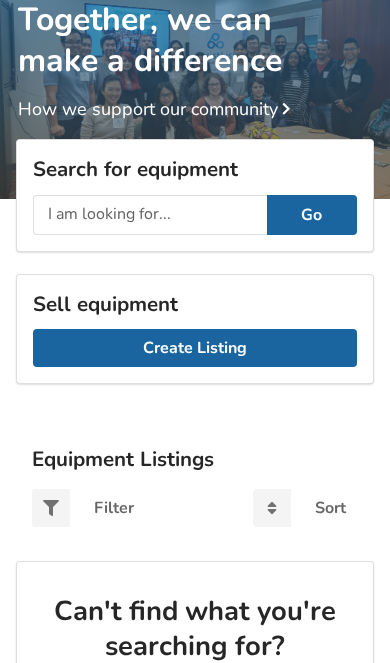 scroll, scrollTop: 116, scrollLeft: 0, axis: vertical 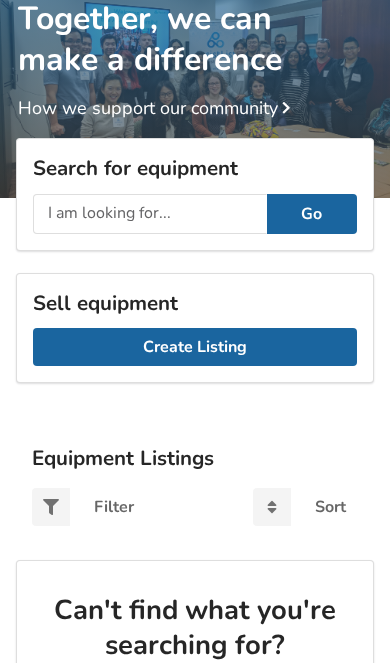 click on "Go" at bounding box center [312, 214] 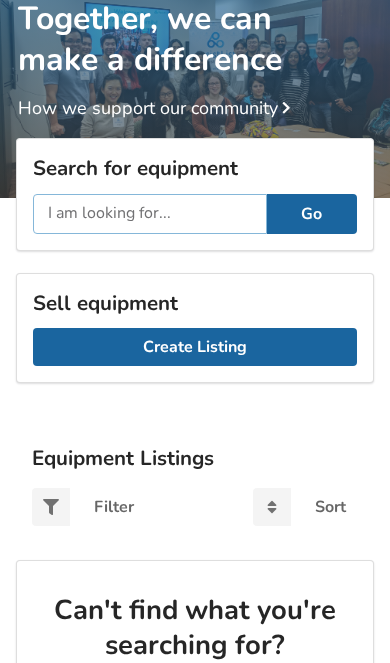 click at bounding box center (150, 214) 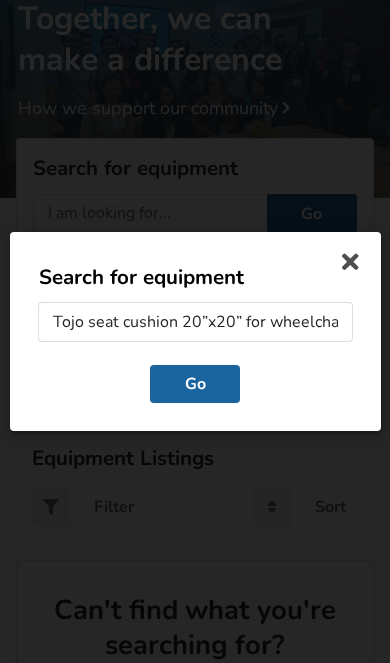 scroll, scrollTop: 26, scrollLeft: 0, axis: vertical 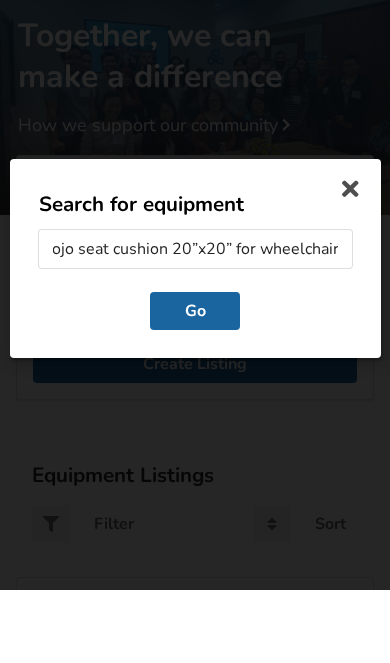 click on "Go" at bounding box center [195, 384] 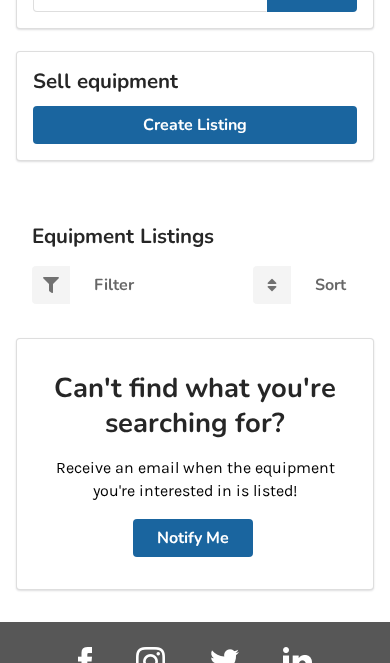 scroll, scrollTop: 375, scrollLeft: 0, axis: vertical 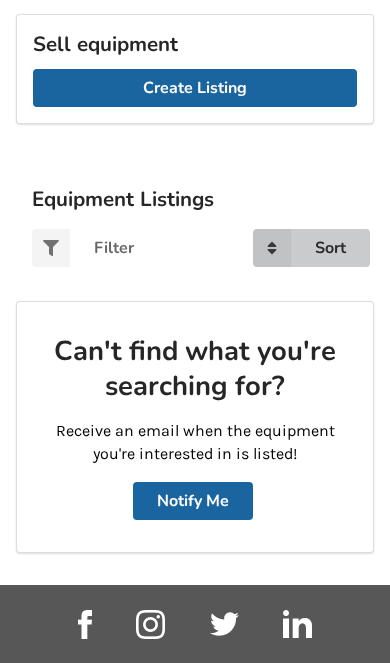 click at bounding box center [272, 248] 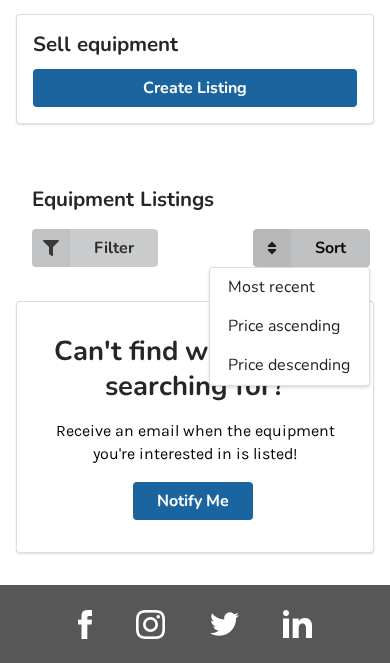 click on "Filter" at bounding box center [114, 248] 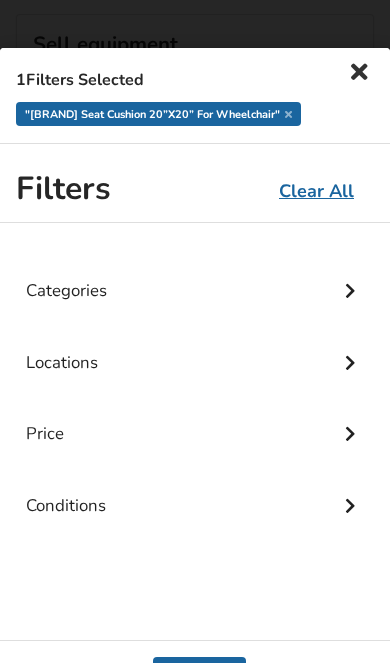 click on "Categories" at bounding box center (195, 275) 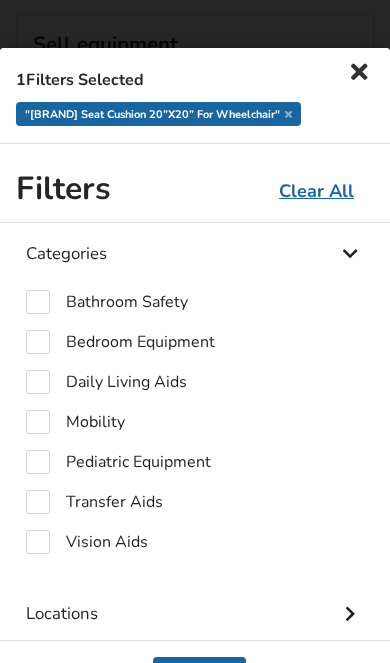 scroll, scrollTop: 35, scrollLeft: 0, axis: vertical 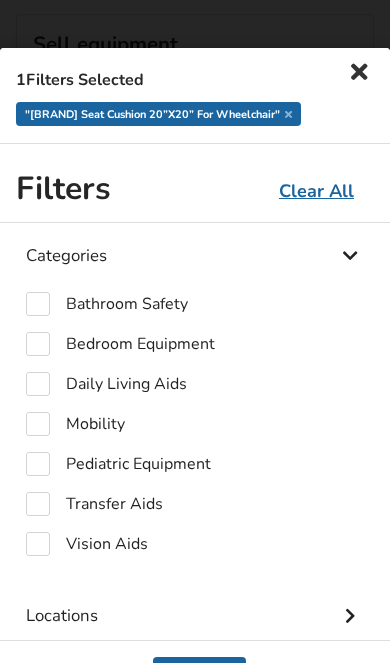 click on ""Tojo seat cushion 20”x20” for wheelchair"" at bounding box center [158, 114] 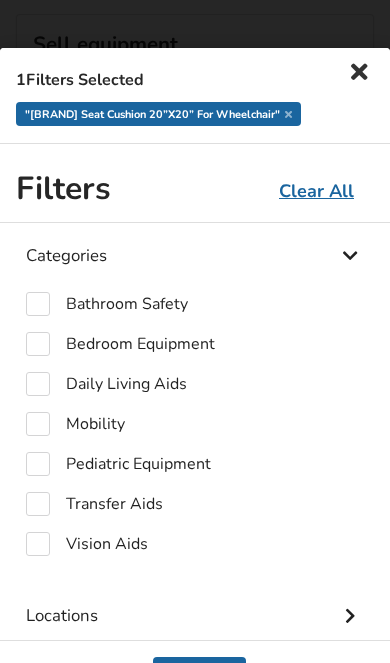 click on ""Tojo seat cushion 20”x20” for wheelchair"" at bounding box center [158, 114] 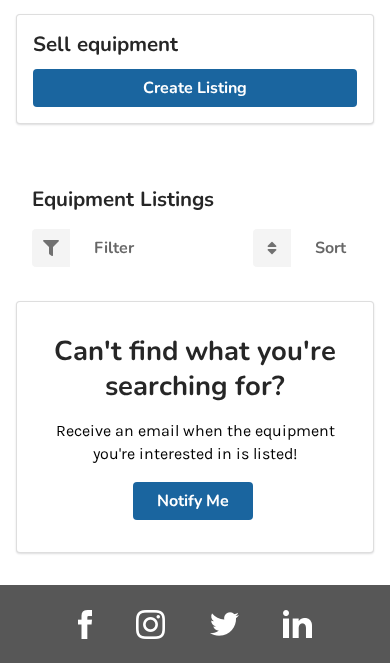 click on "Create Listing" at bounding box center [195, 88] 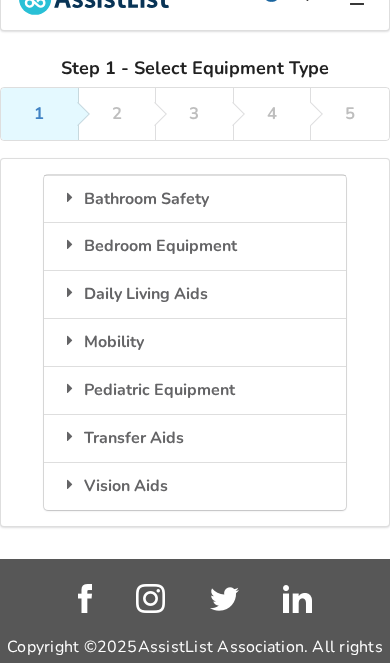scroll, scrollTop: 0, scrollLeft: 0, axis: both 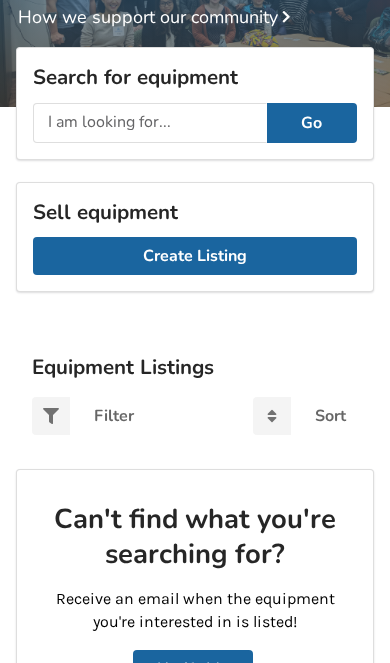click at bounding box center [150, 123] 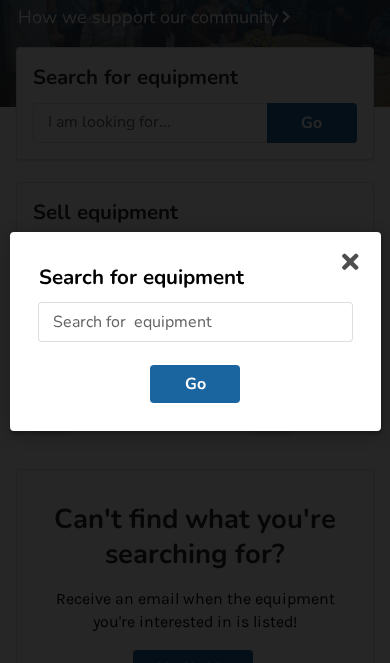 scroll, scrollTop: 117, scrollLeft: 0, axis: vertical 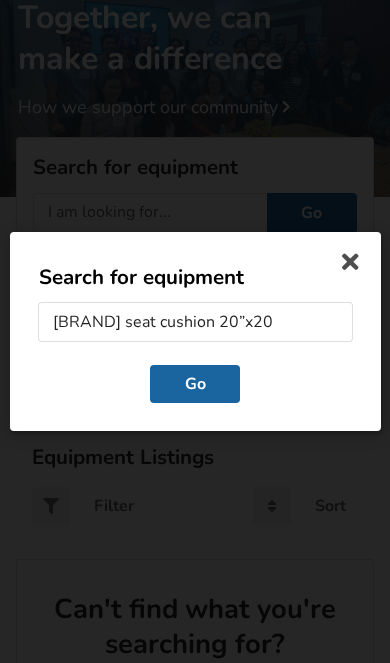 type on "Roho seat cushion 20”x20”" 